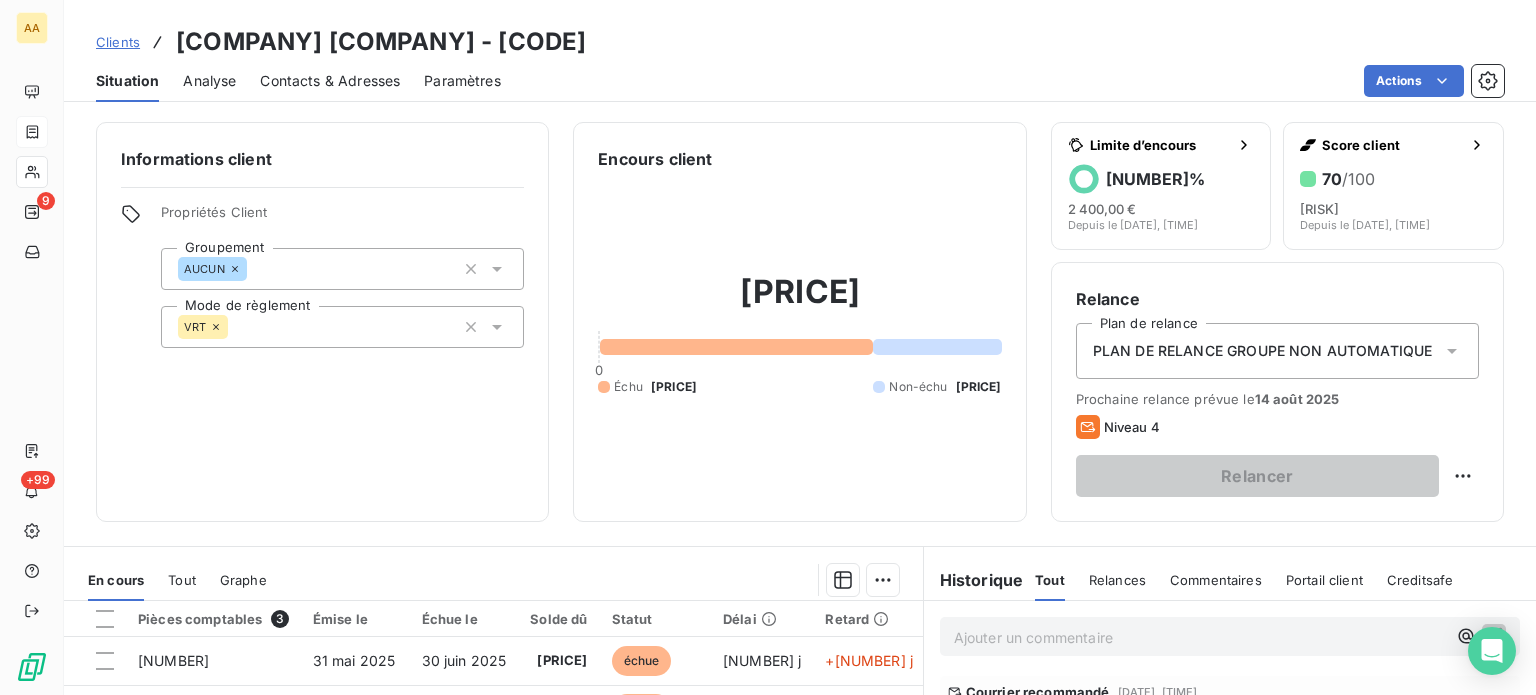 scroll, scrollTop: 0, scrollLeft: 0, axis: both 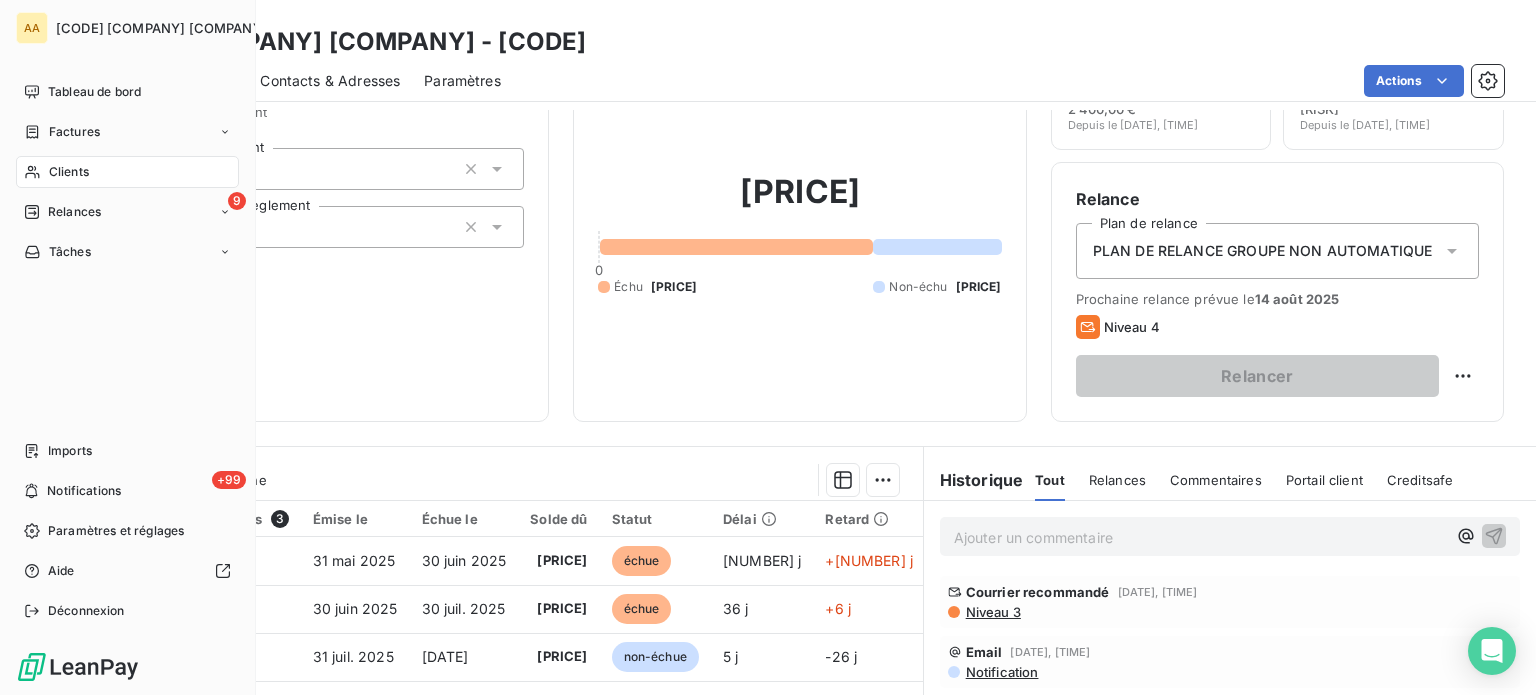 click on "Clients" at bounding box center (69, 172) 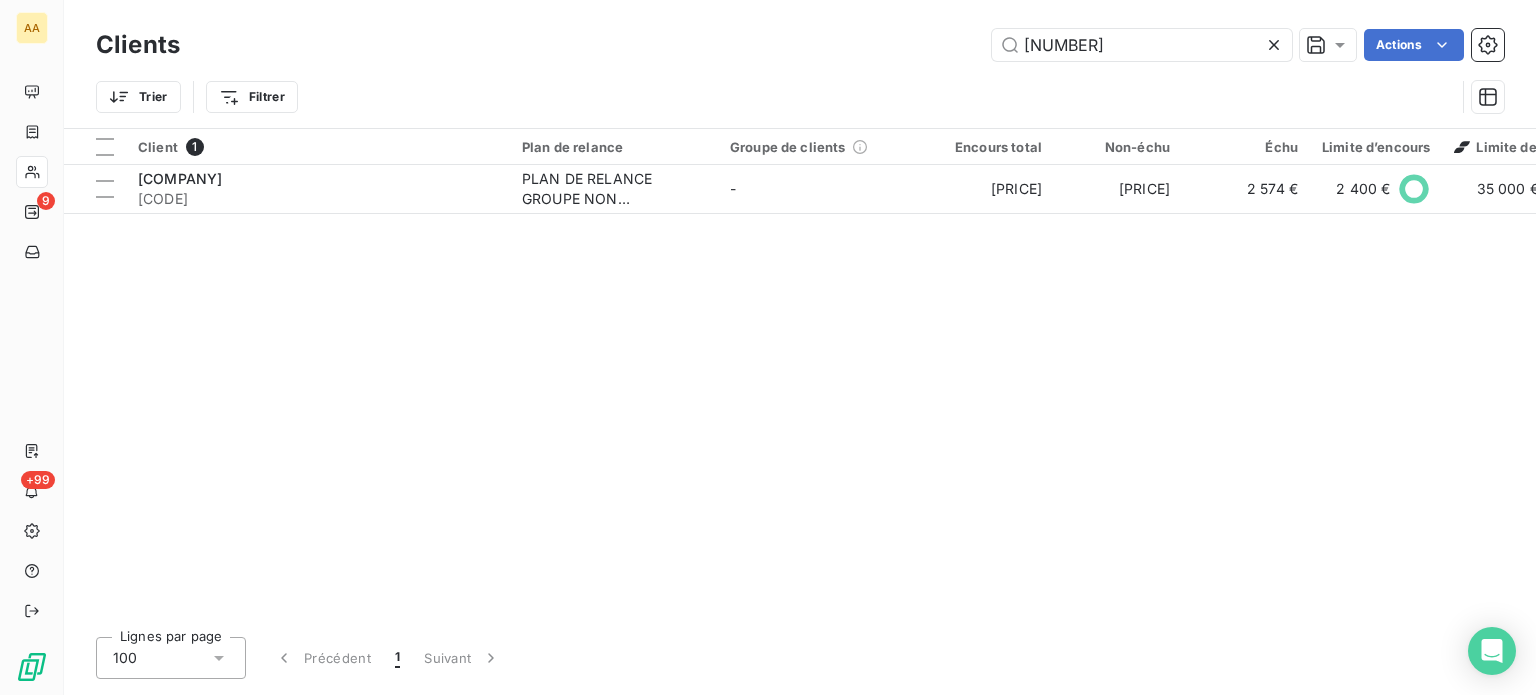 drag, startPoint x: 1076, startPoint y: 50, endPoint x: 885, endPoint y: 63, distance: 191.4419 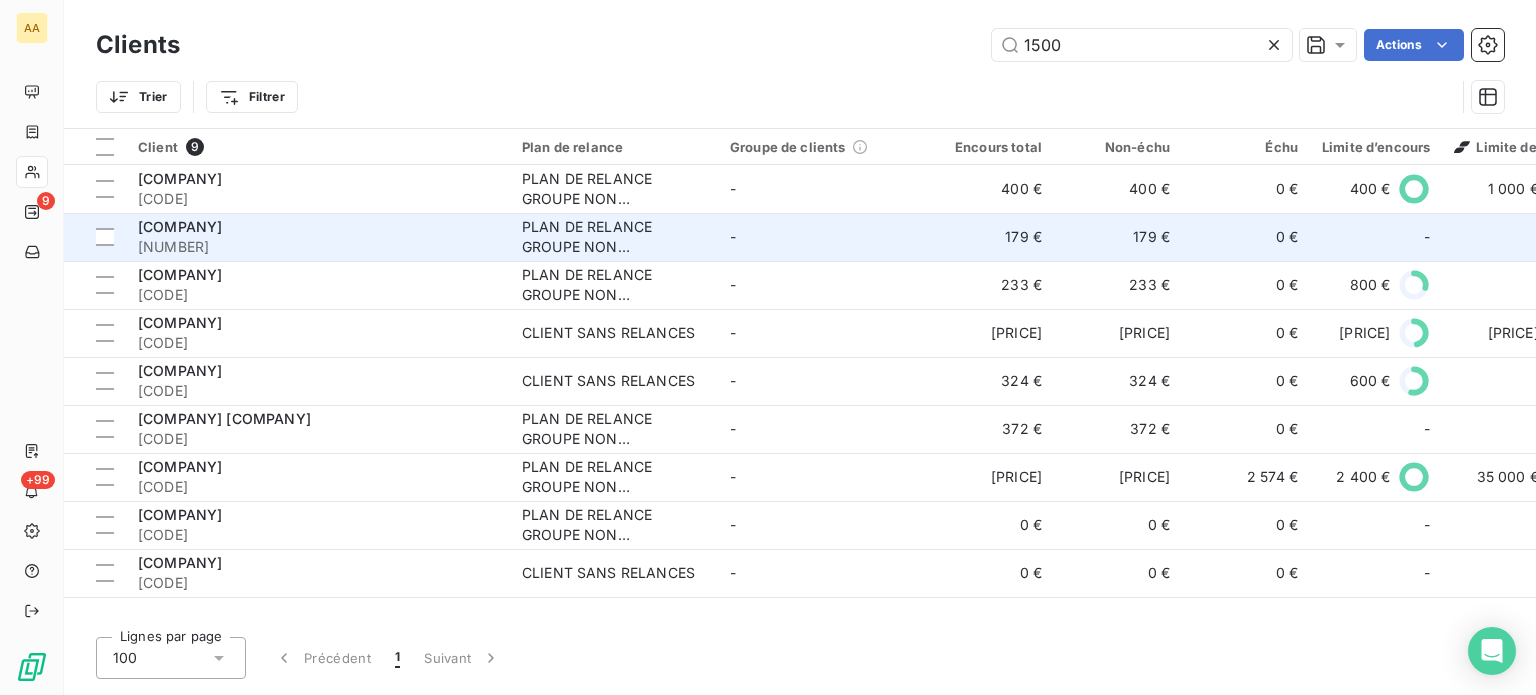 type on "1500" 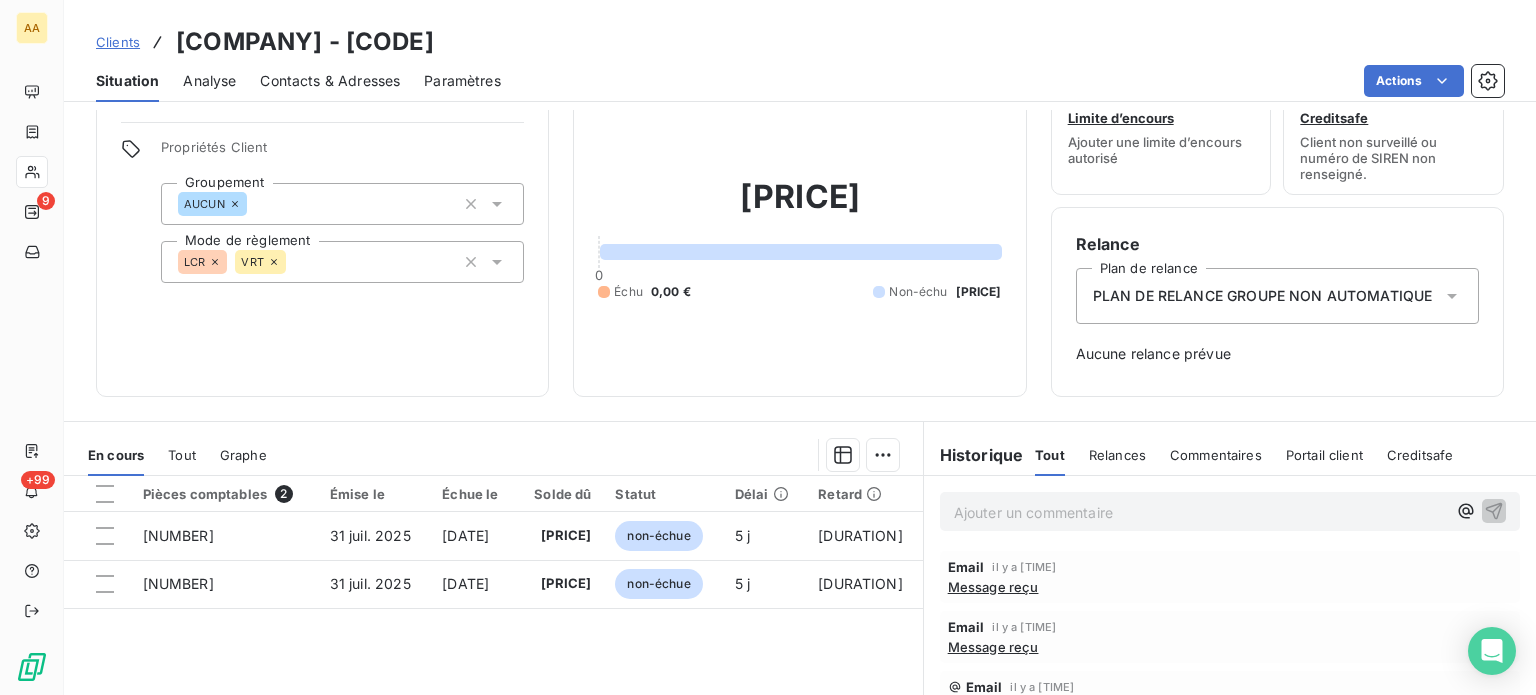 scroll, scrollTop: 100, scrollLeft: 0, axis: vertical 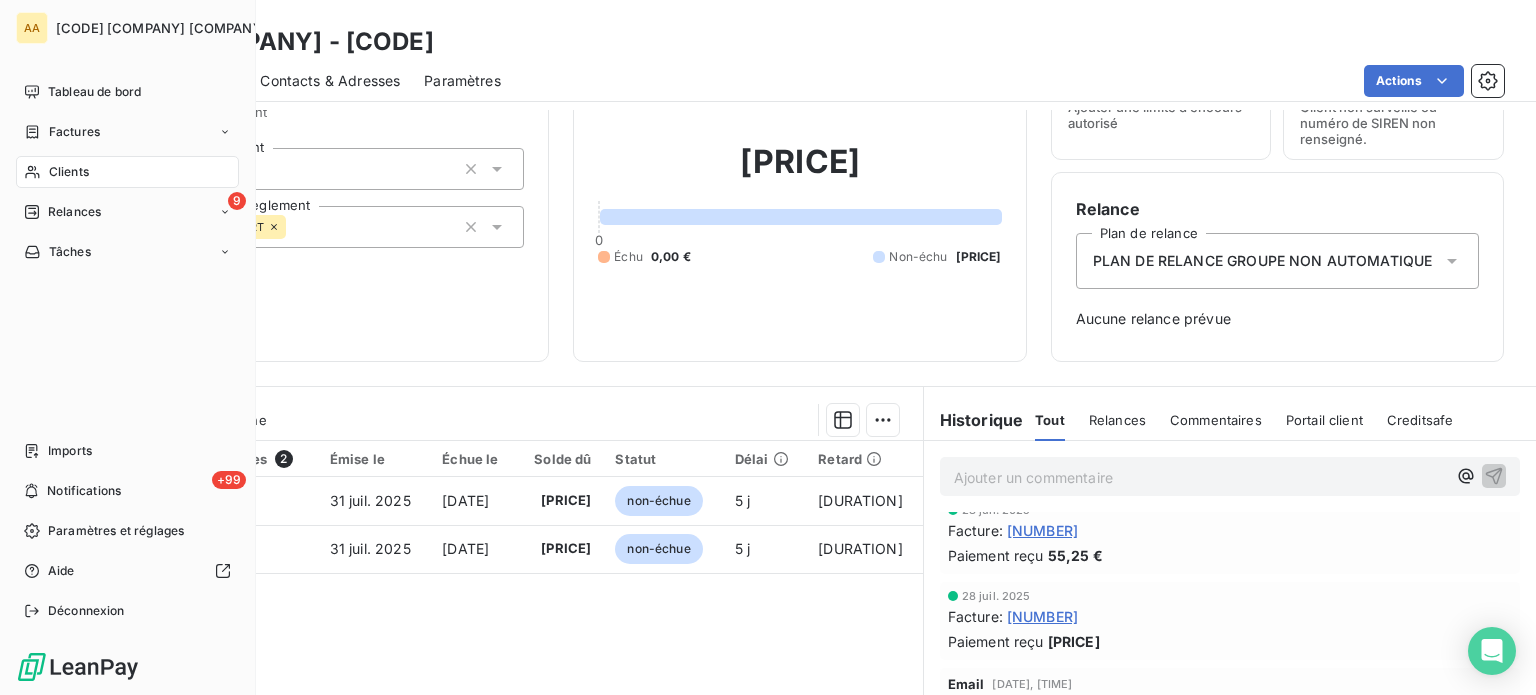 click on "Clients" at bounding box center [127, 172] 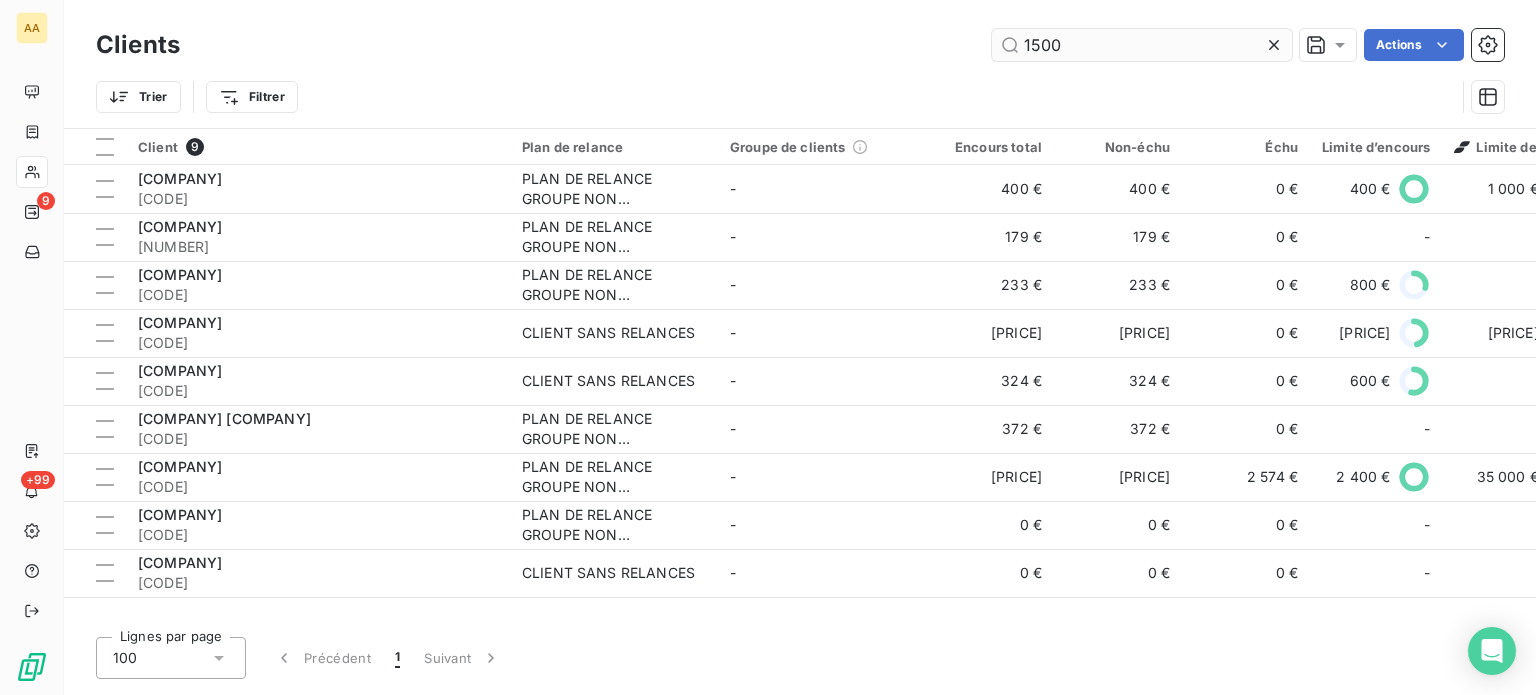 drag, startPoint x: 1054, startPoint y: 46, endPoint x: 1002, endPoint y: 53, distance: 52.46904 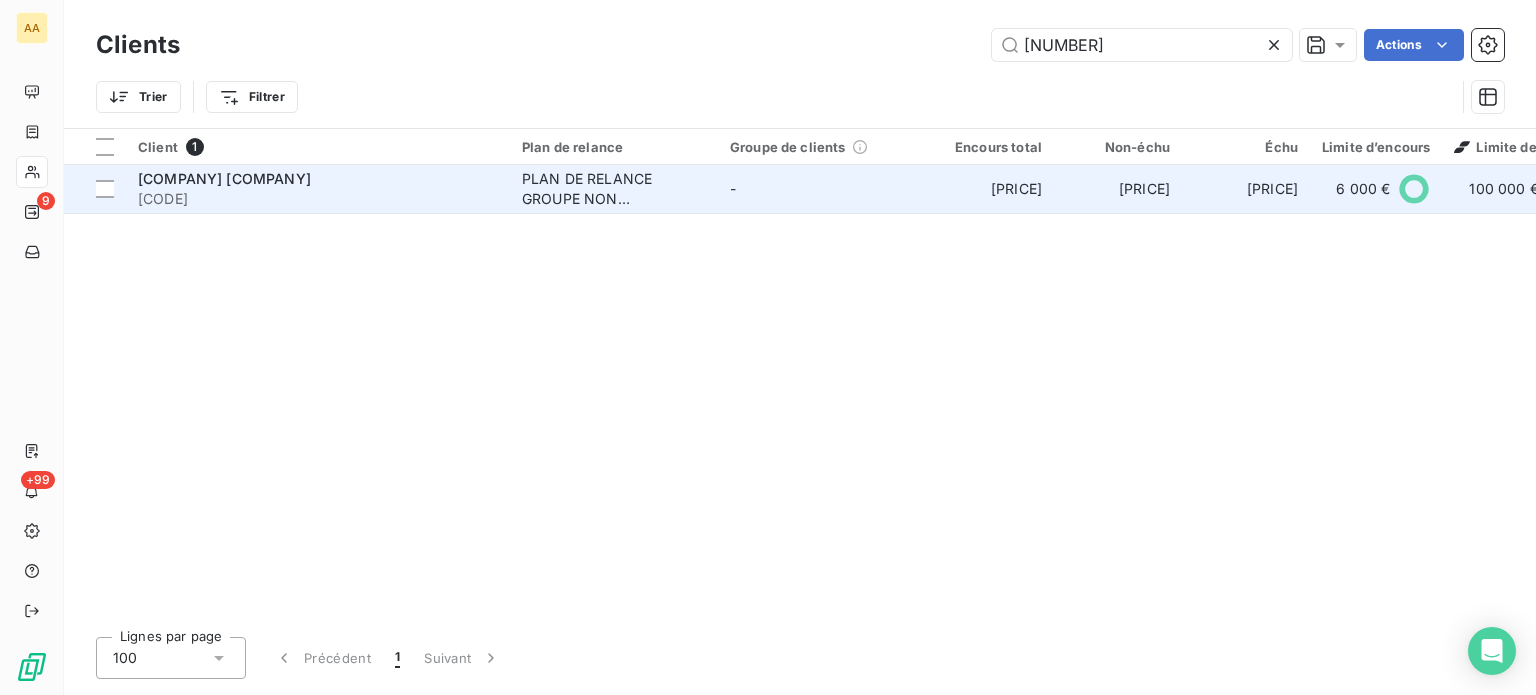 type on "[NUMBER]" 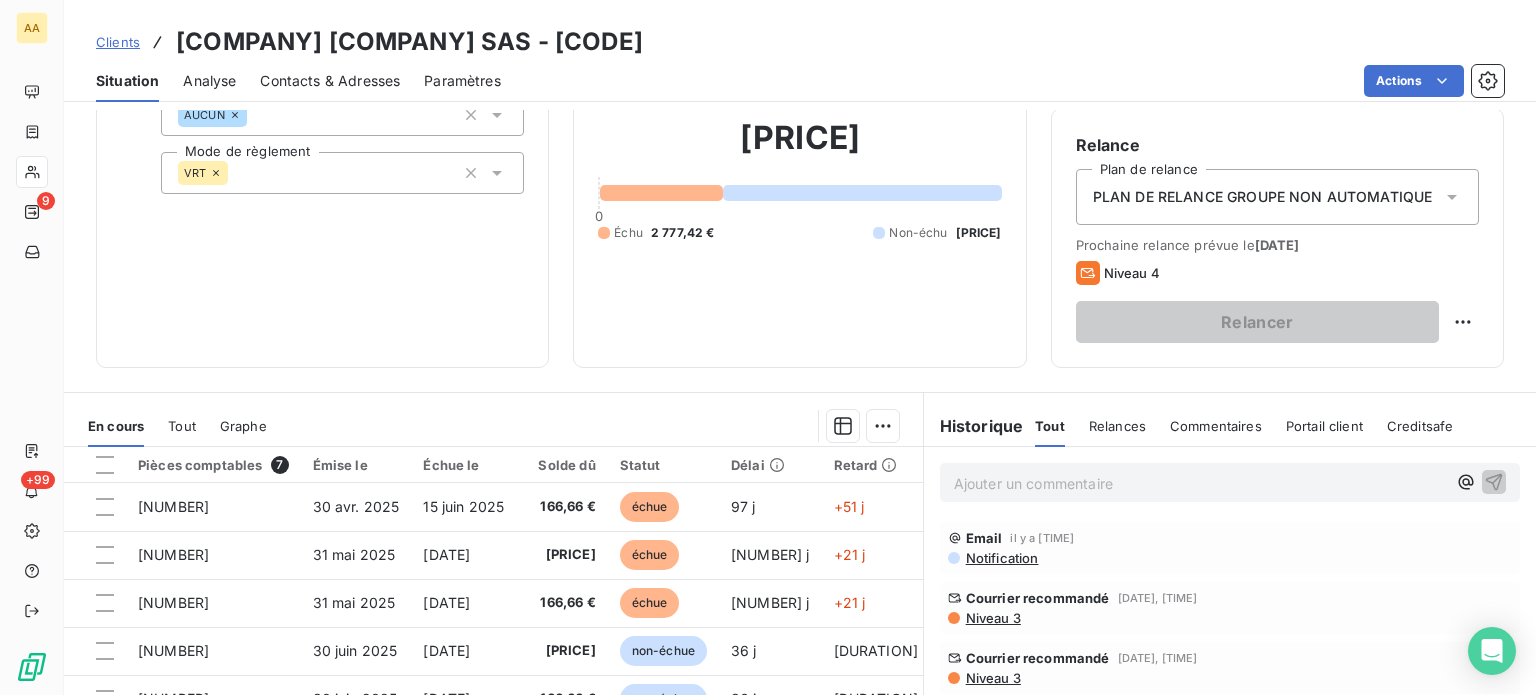 scroll, scrollTop: 200, scrollLeft: 0, axis: vertical 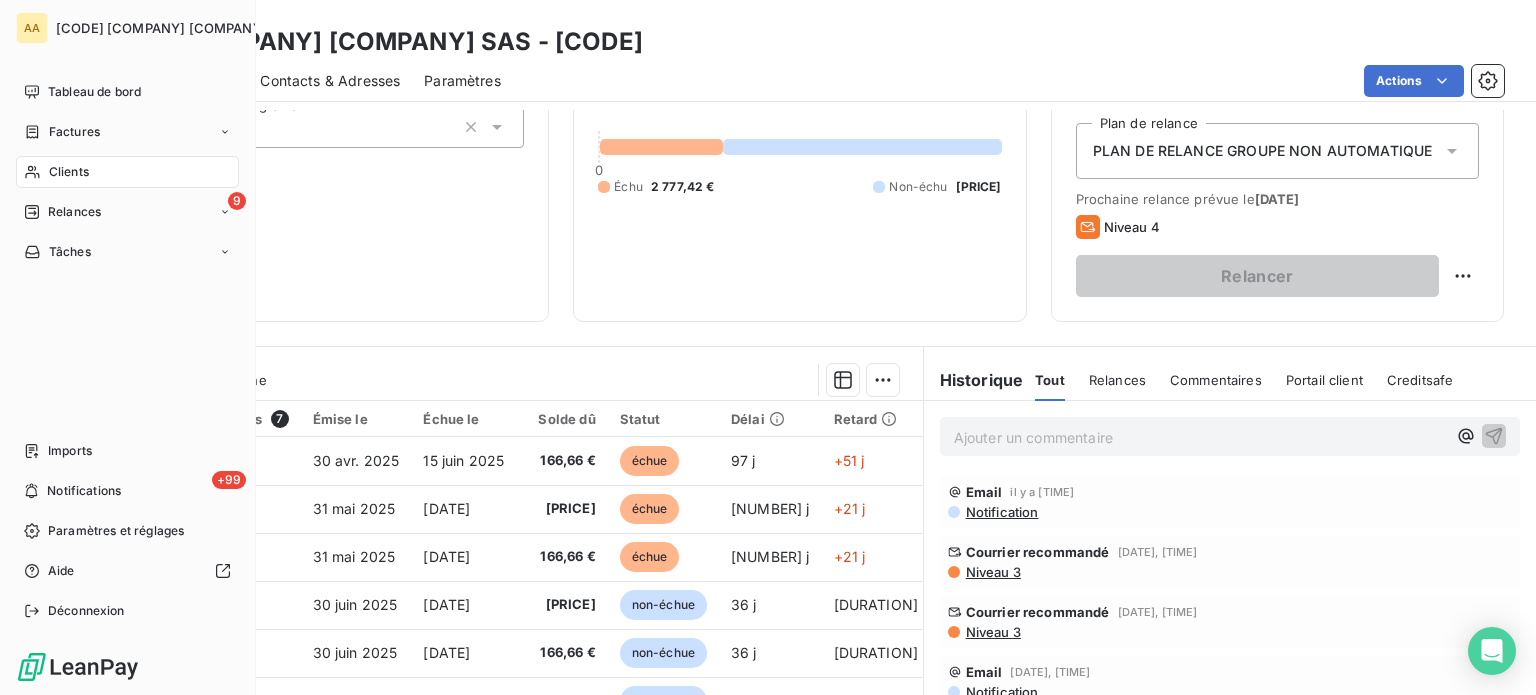 click on "Clients" at bounding box center (69, 172) 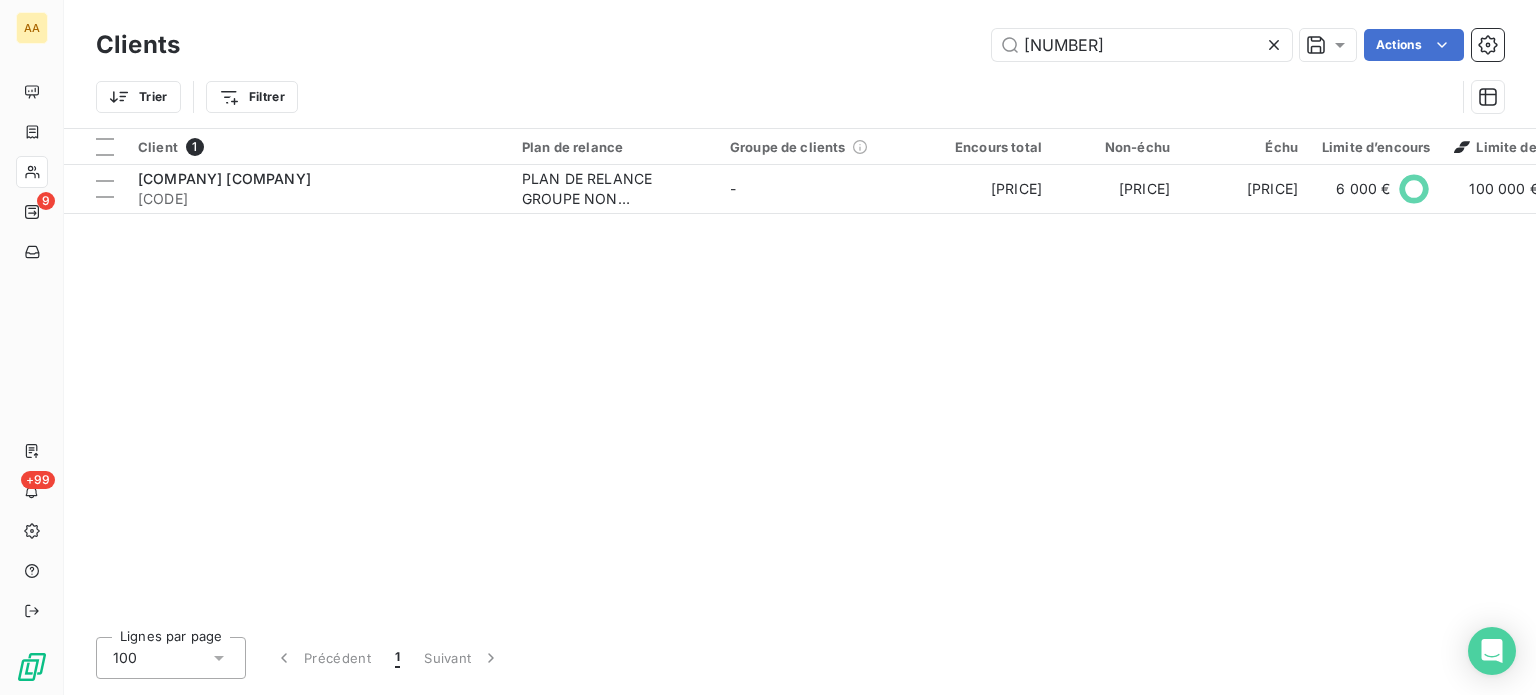drag, startPoint x: 1095, startPoint y: 40, endPoint x: 848, endPoint y: 27, distance: 247.34187 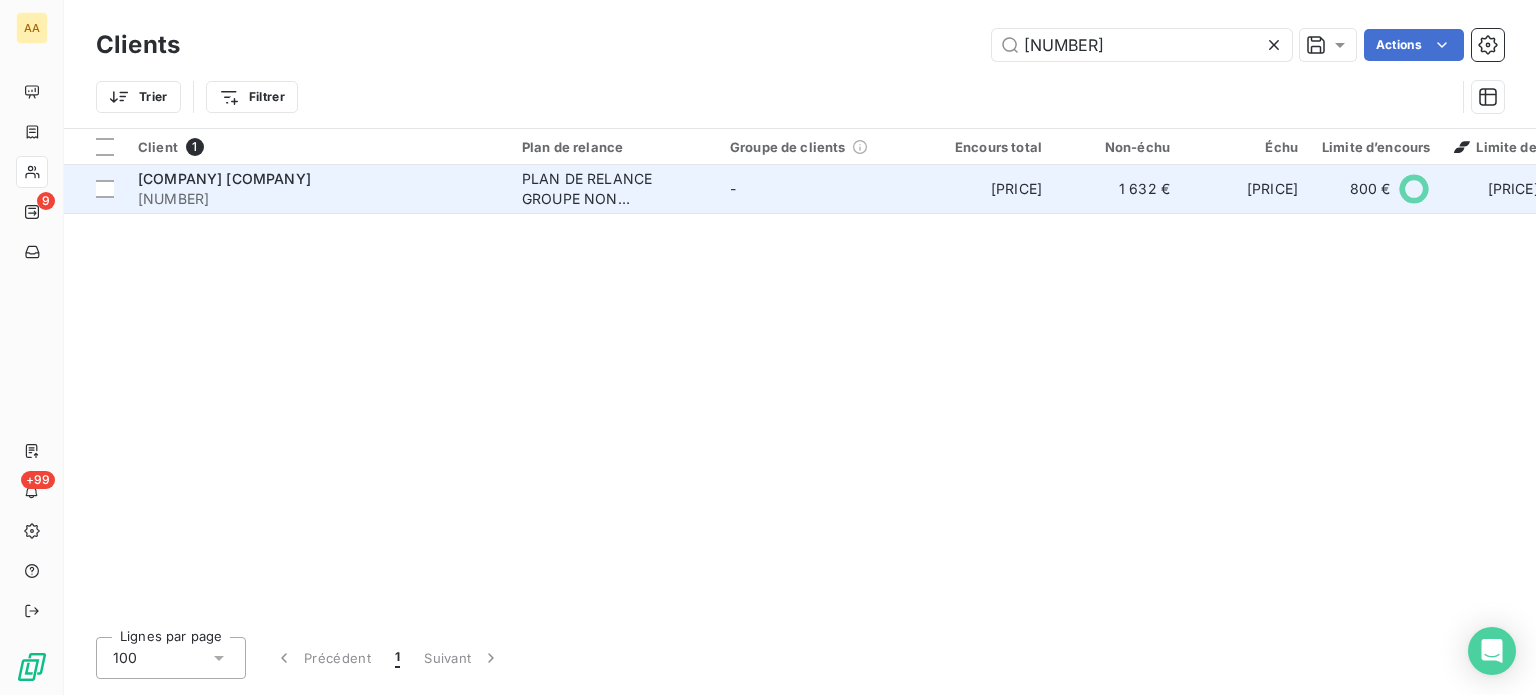 type on "[NUMBER]" 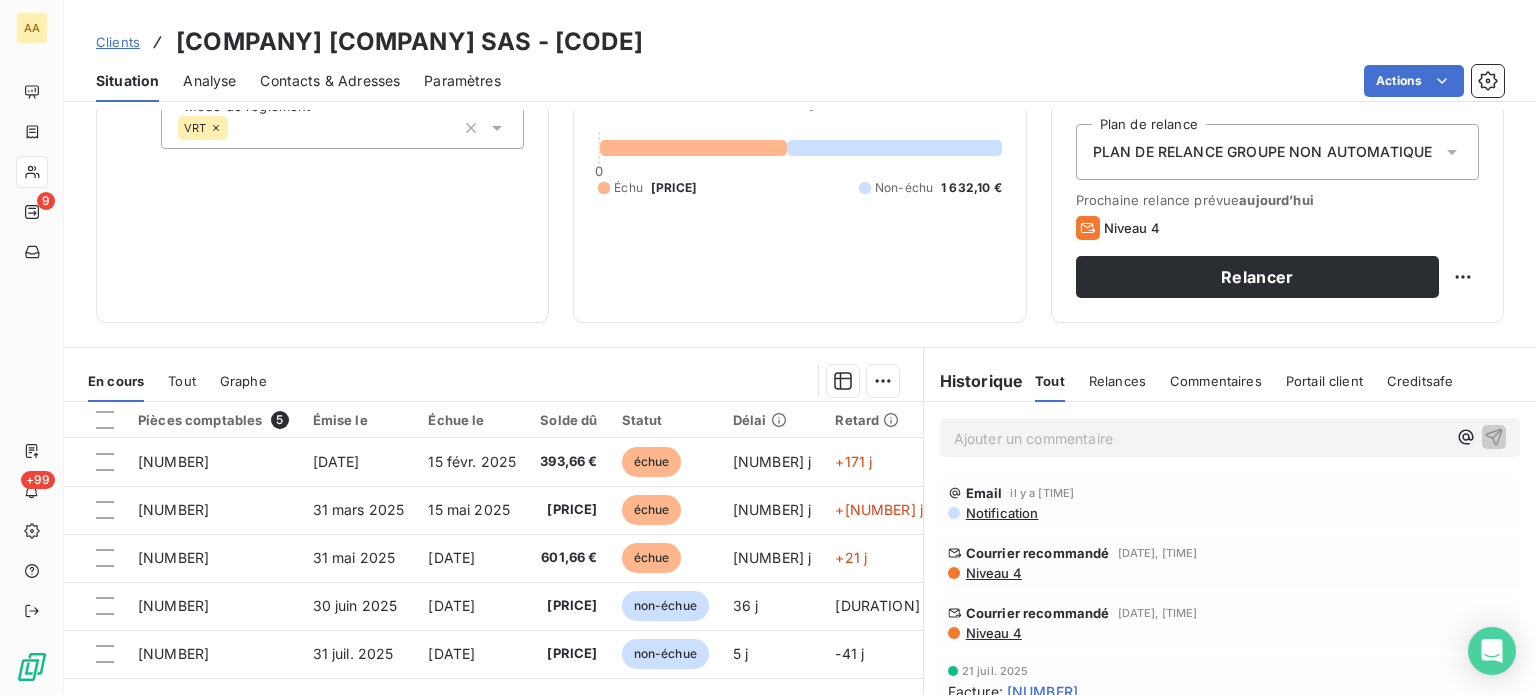 scroll, scrollTop: 200, scrollLeft: 0, axis: vertical 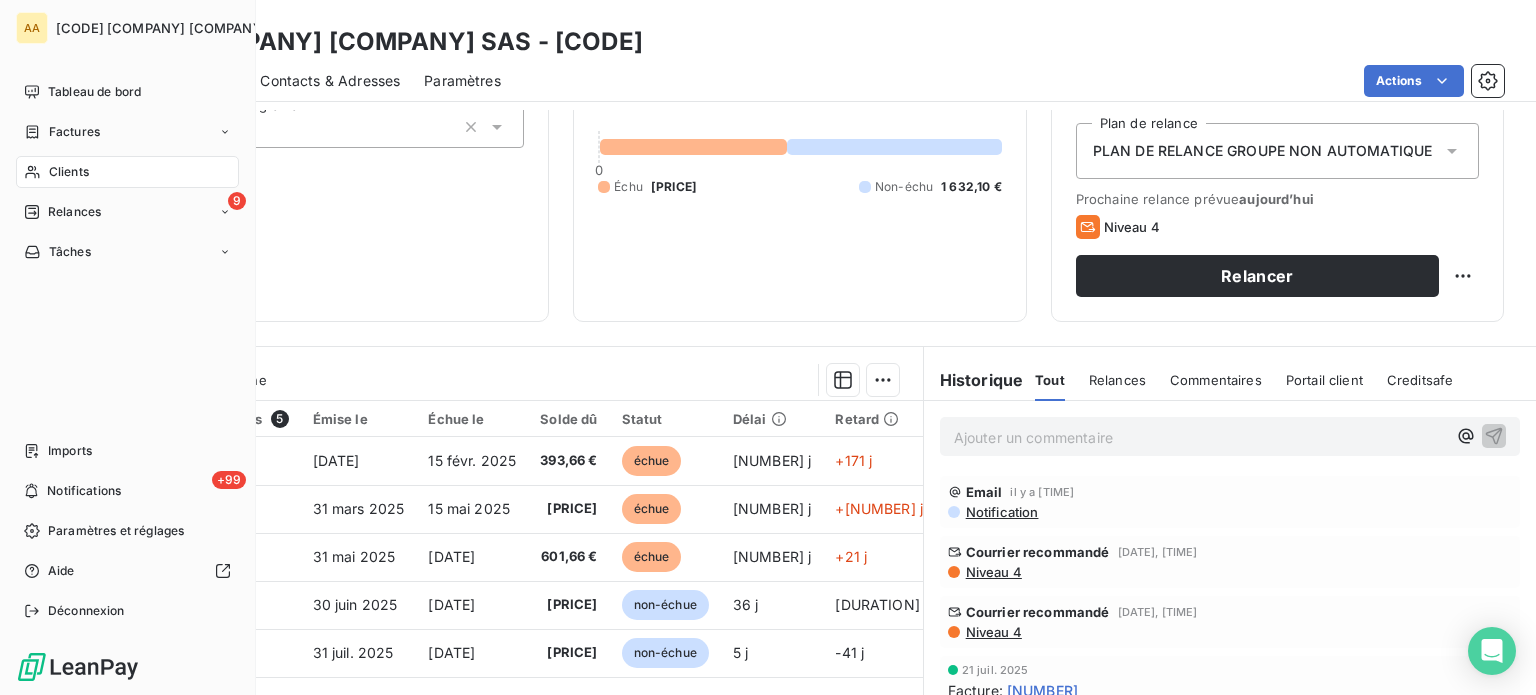 drag, startPoint x: 70, startPoint y: 183, endPoint x: 80, endPoint y: 179, distance: 10.770329 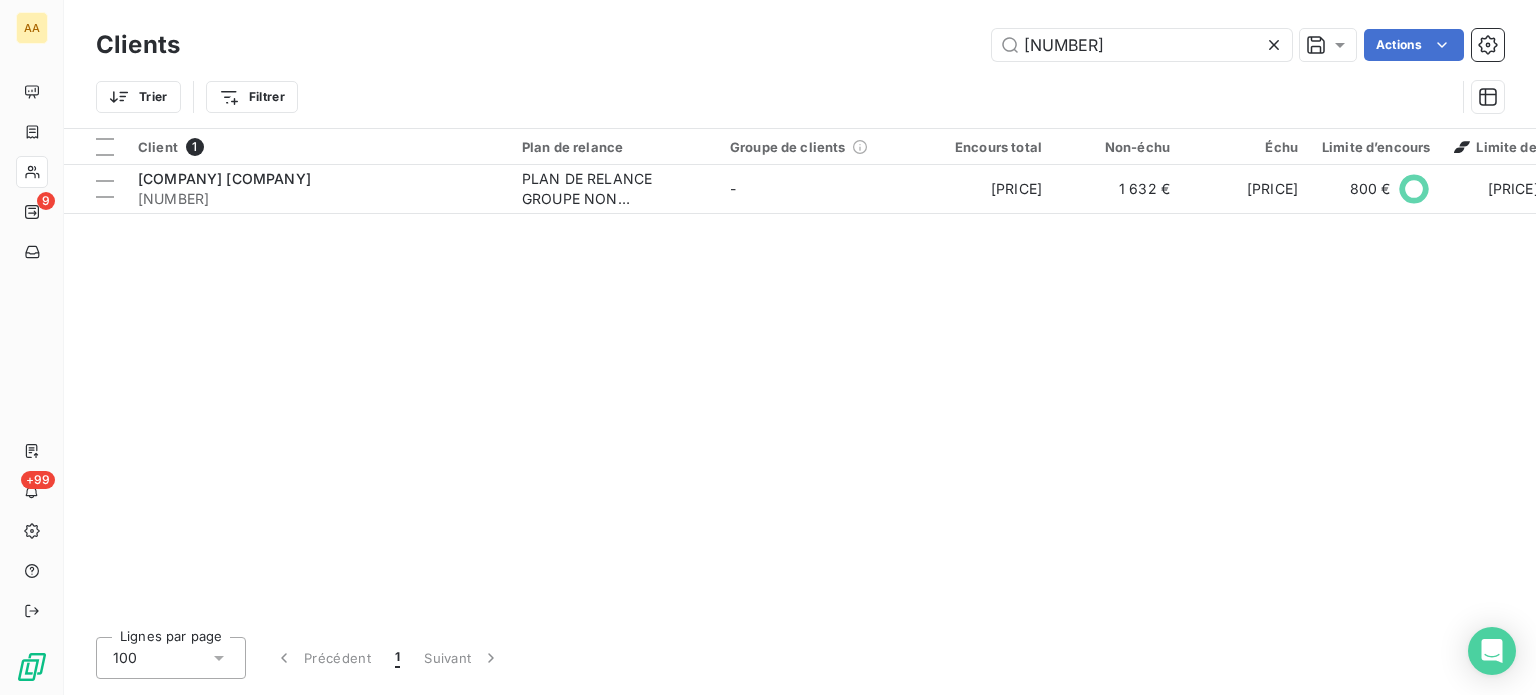 drag, startPoint x: 1104, startPoint y: 39, endPoint x: 893, endPoint y: 10, distance: 212.98357 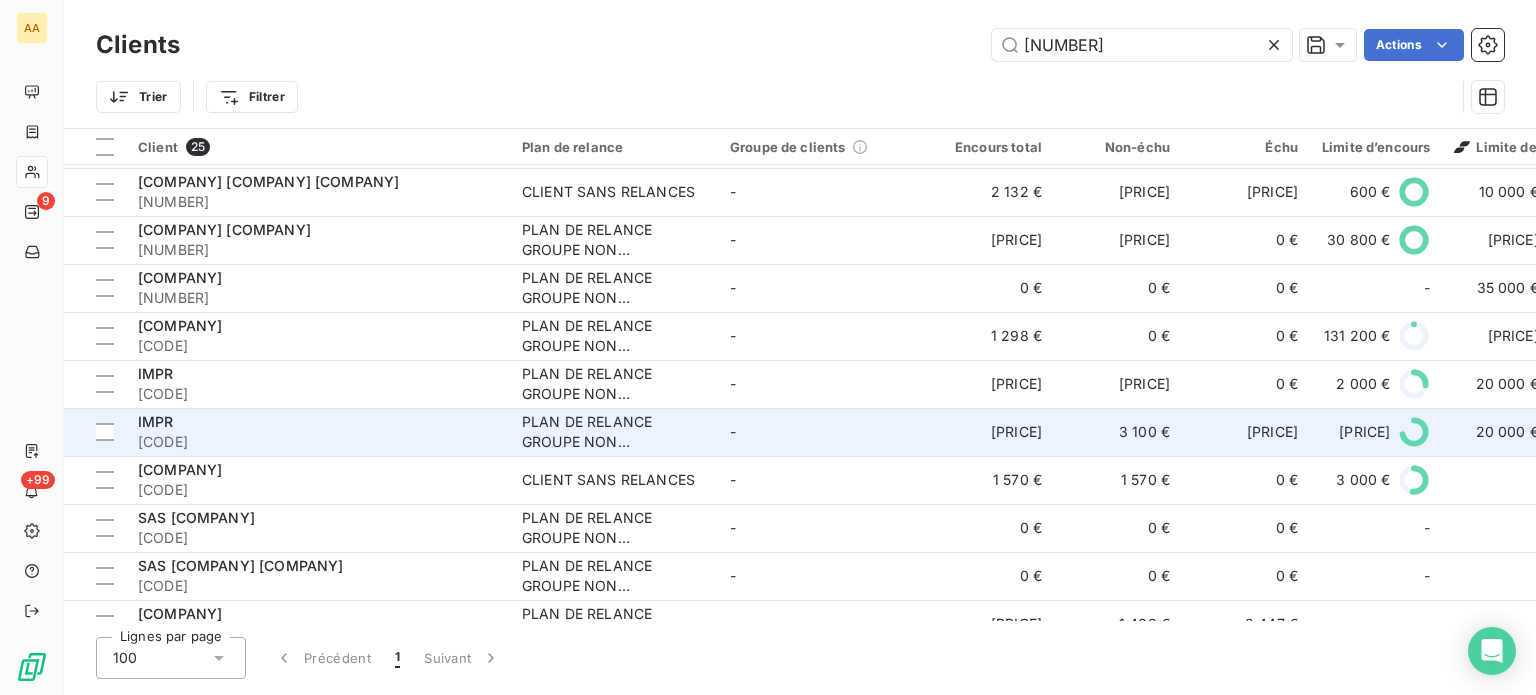 scroll, scrollTop: 500, scrollLeft: 0, axis: vertical 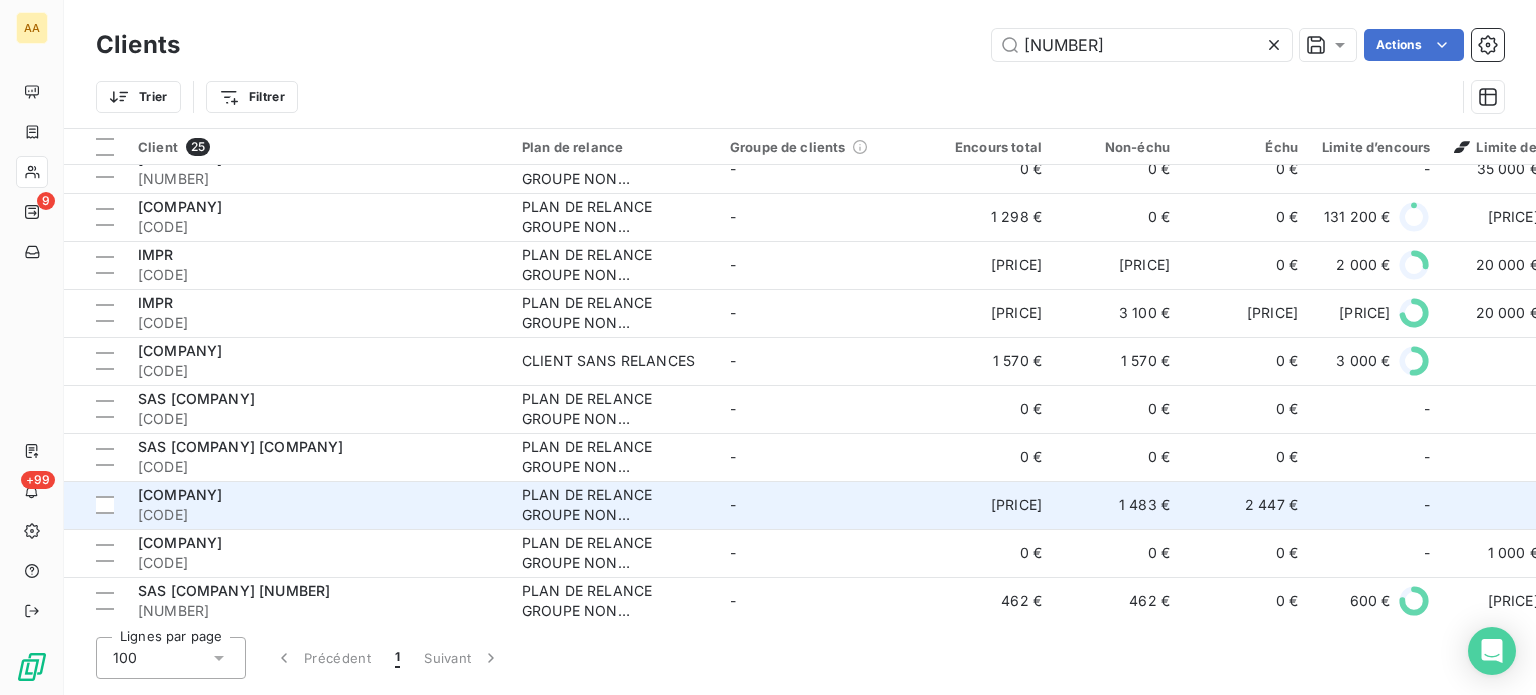 type on "[NUMBER]" 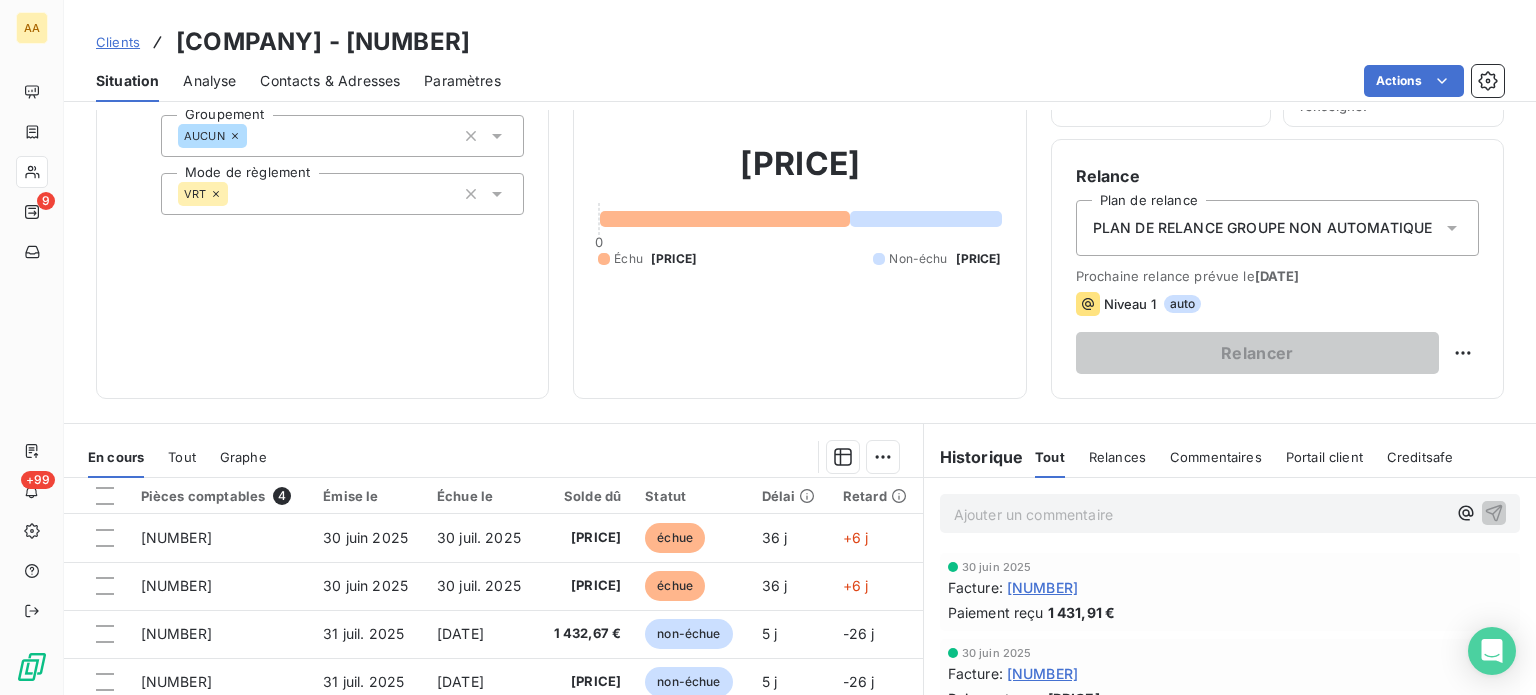 scroll, scrollTop: 100, scrollLeft: 0, axis: vertical 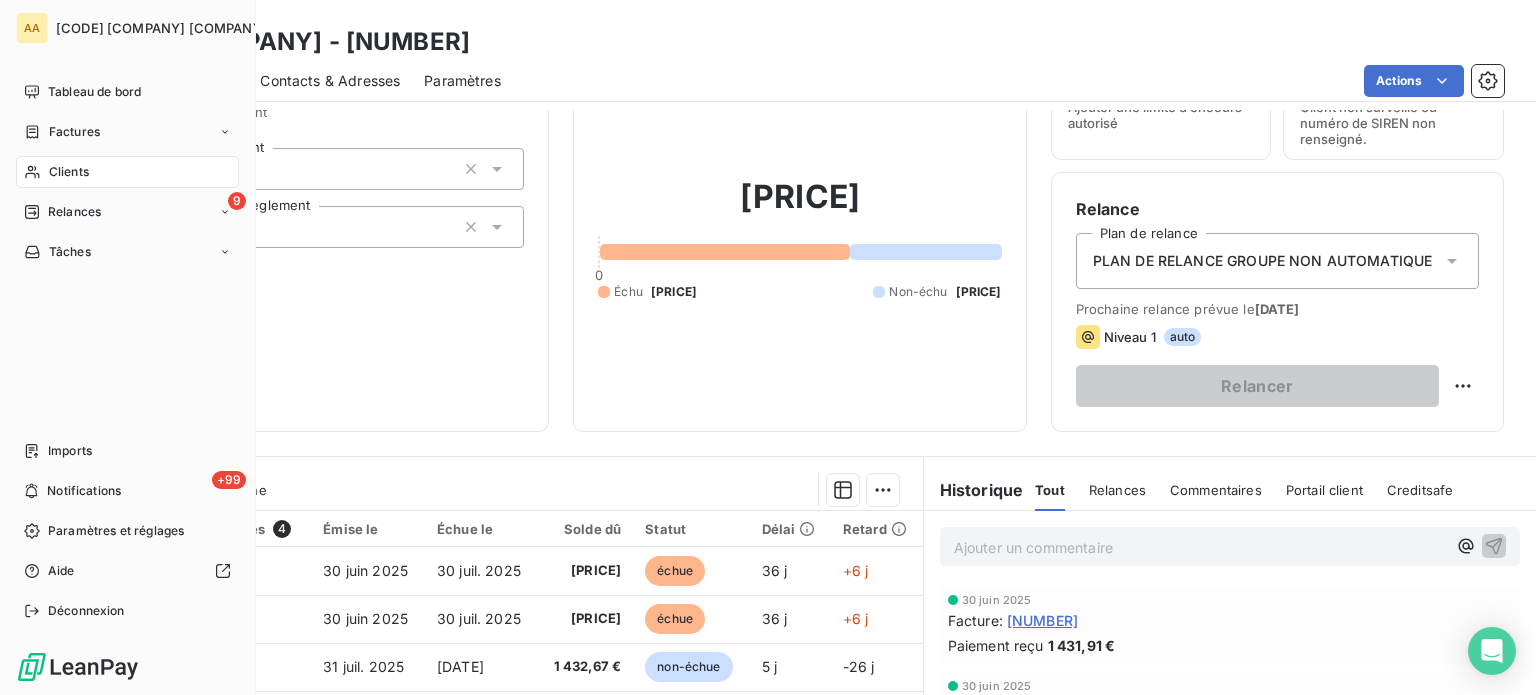 click on "Clients" at bounding box center [127, 172] 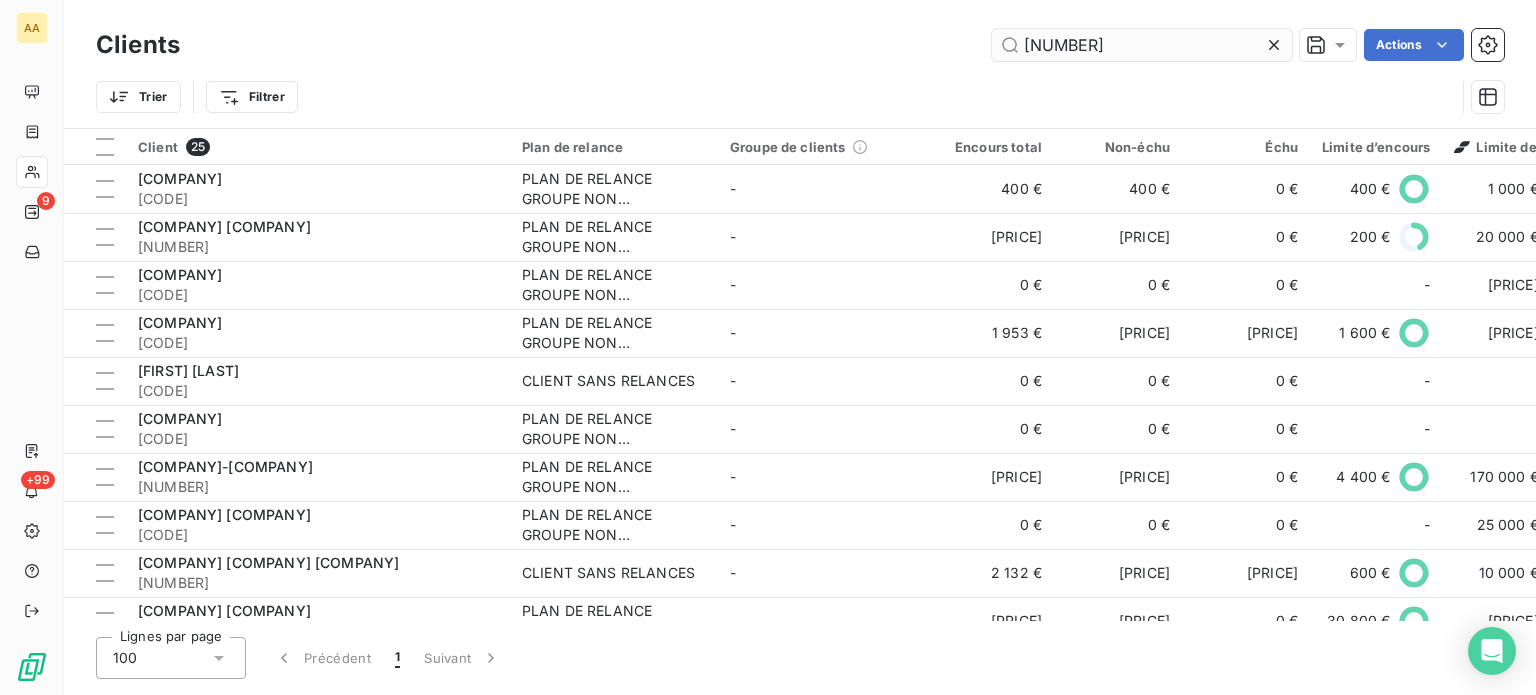 drag, startPoint x: 1104, startPoint y: 46, endPoint x: 1008, endPoint y: 37, distance: 96.42095 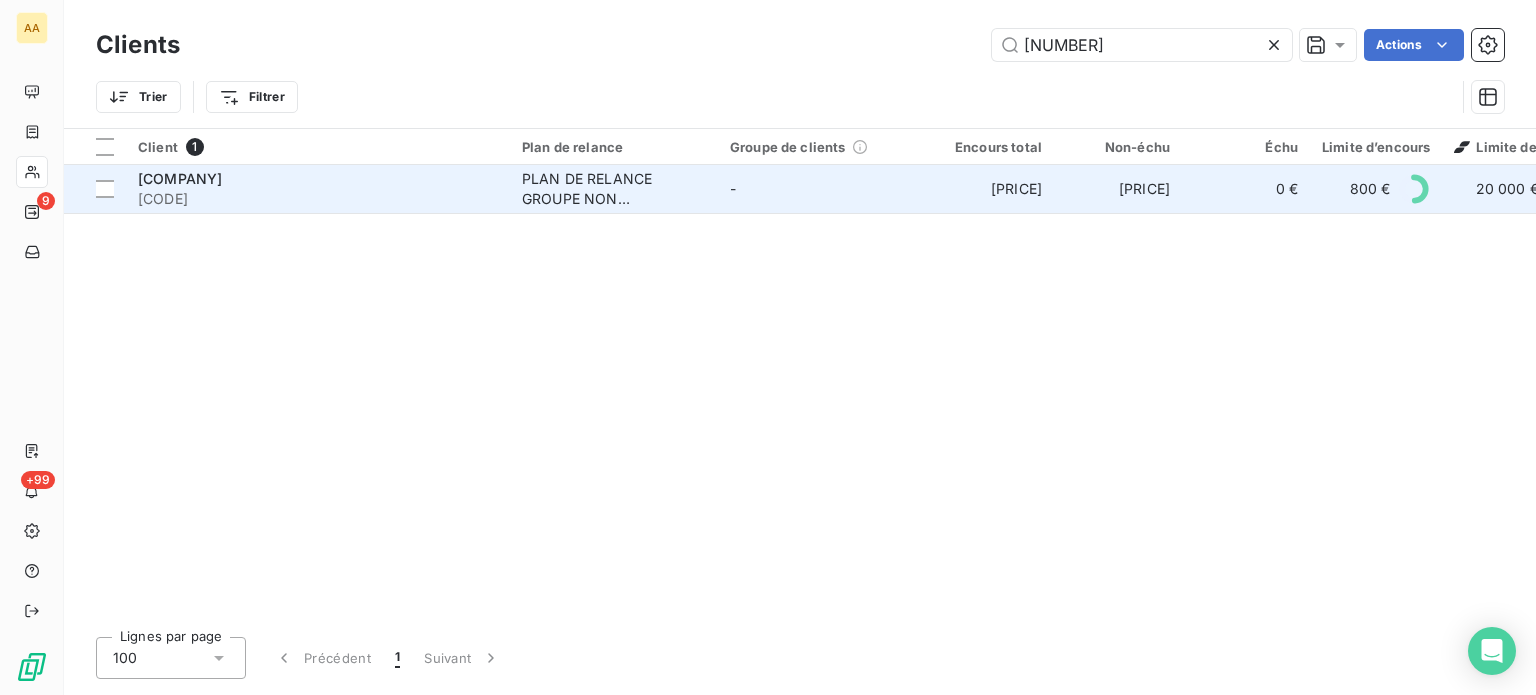 type on "[NUMBER]" 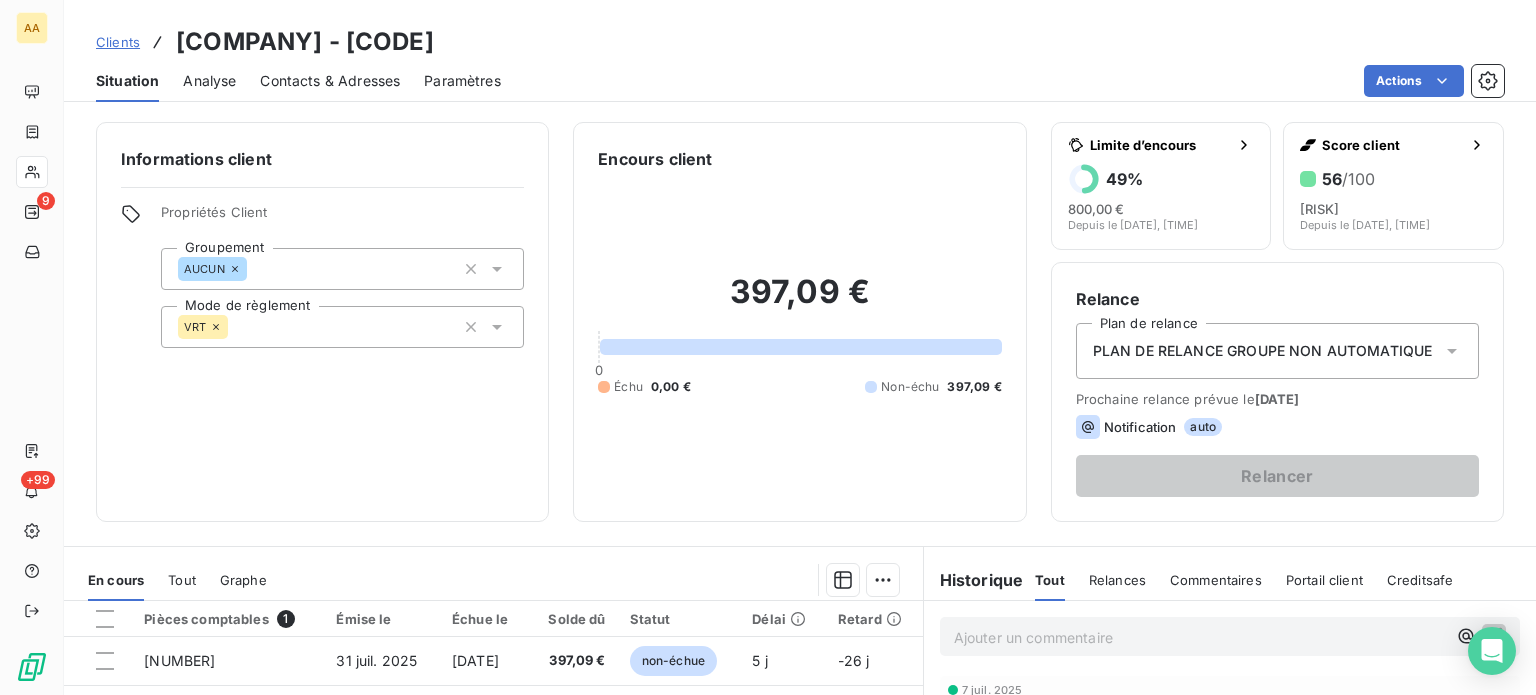 scroll, scrollTop: 100, scrollLeft: 0, axis: vertical 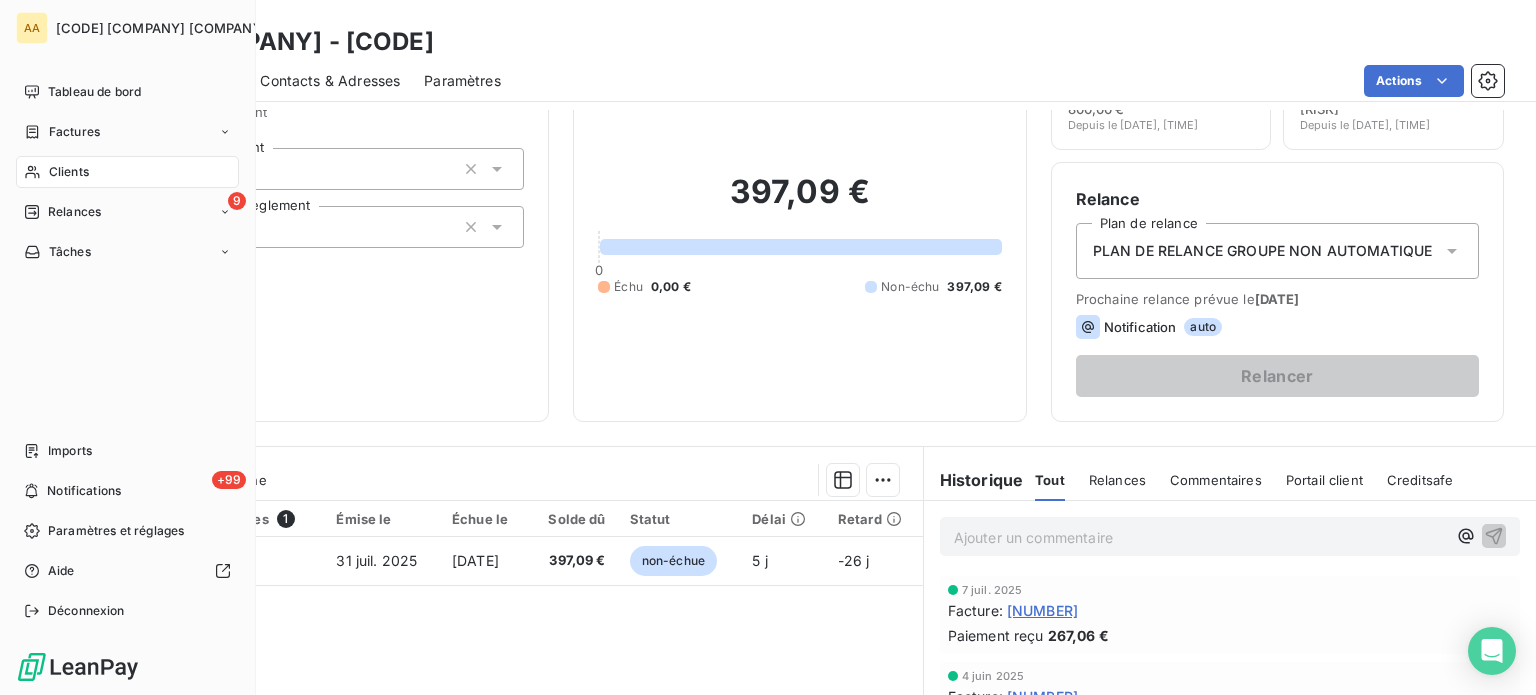 click on "Clients" at bounding box center [69, 172] 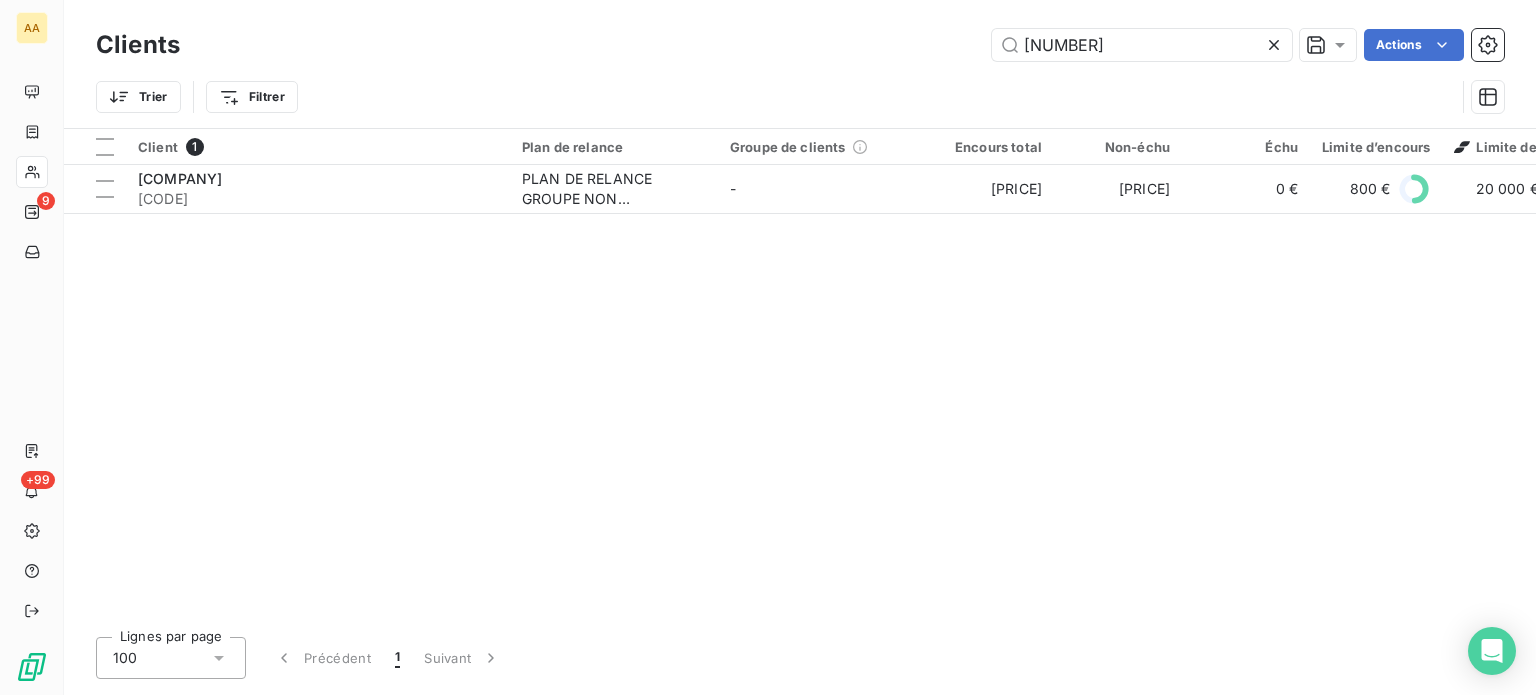 drag, startPoint x: 1108, startPoint y: 41, endPoint x: 809, endPoint y: 46, distance: 299.0418 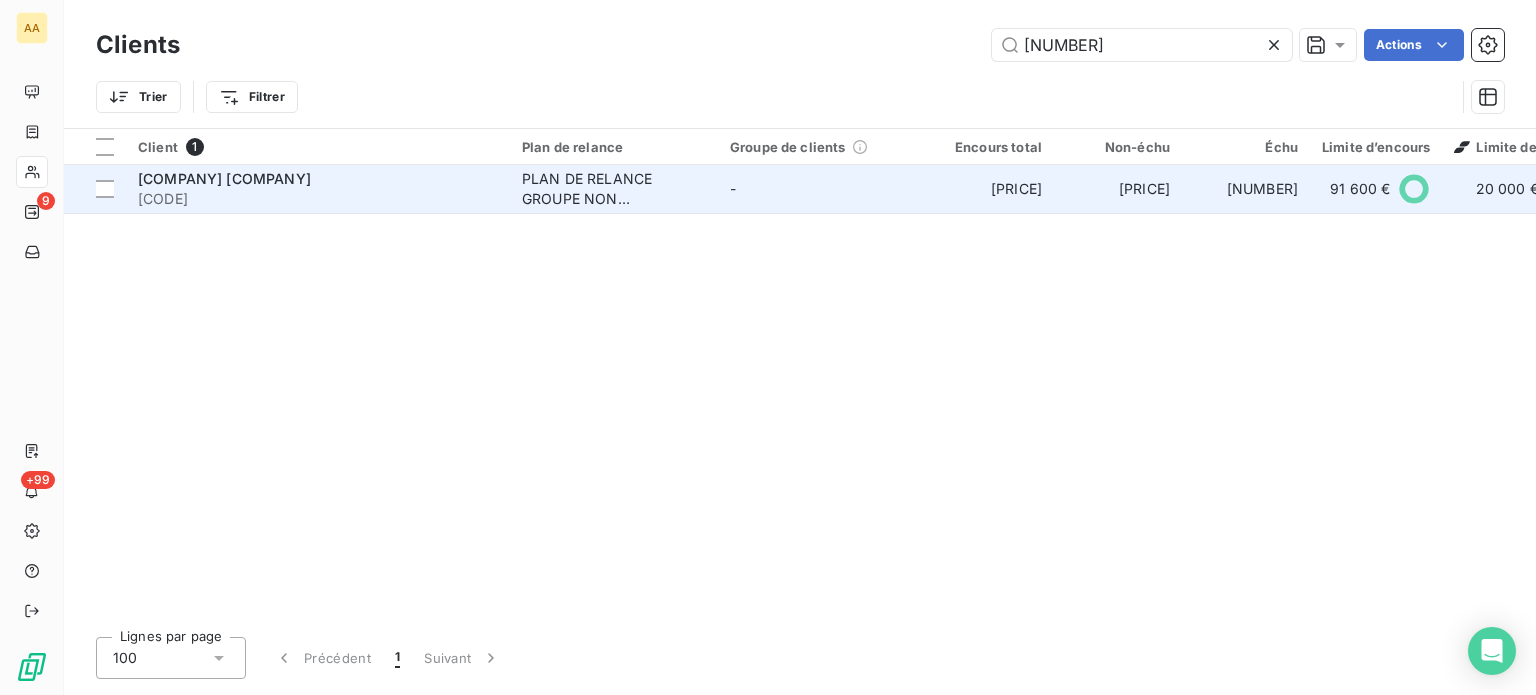 type on "[NUMBER]" 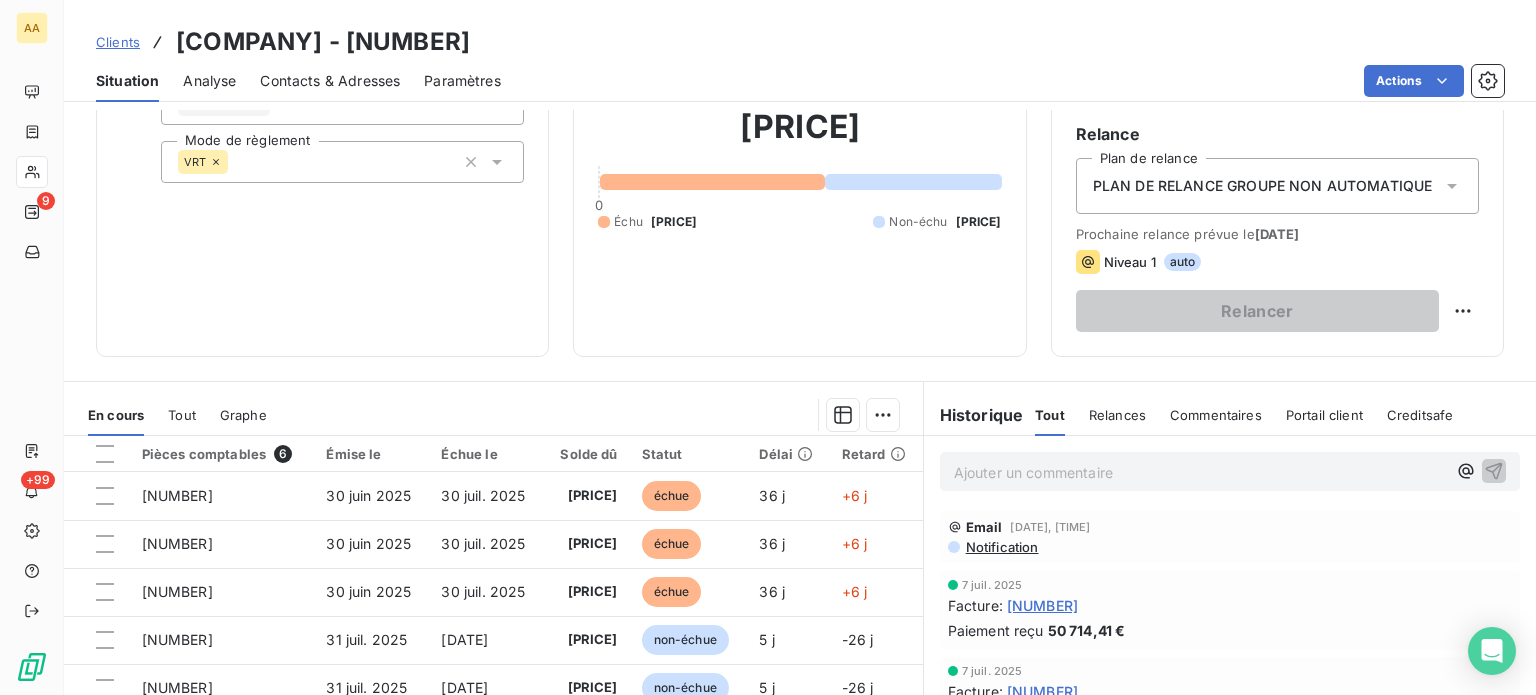 scroll, scrollTop: 200, scrollLeft: 0, axis: vertical 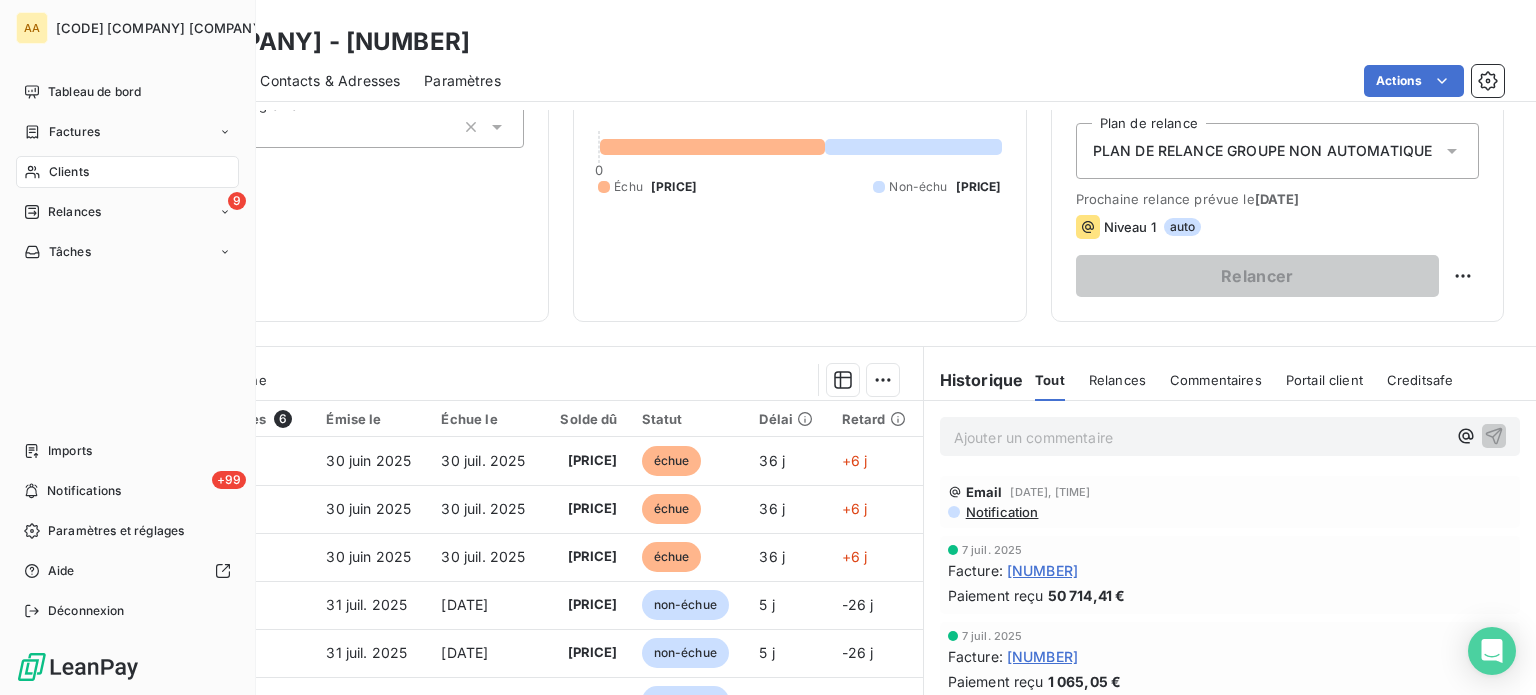 click on "Clients" at bounding box center [69, 172] 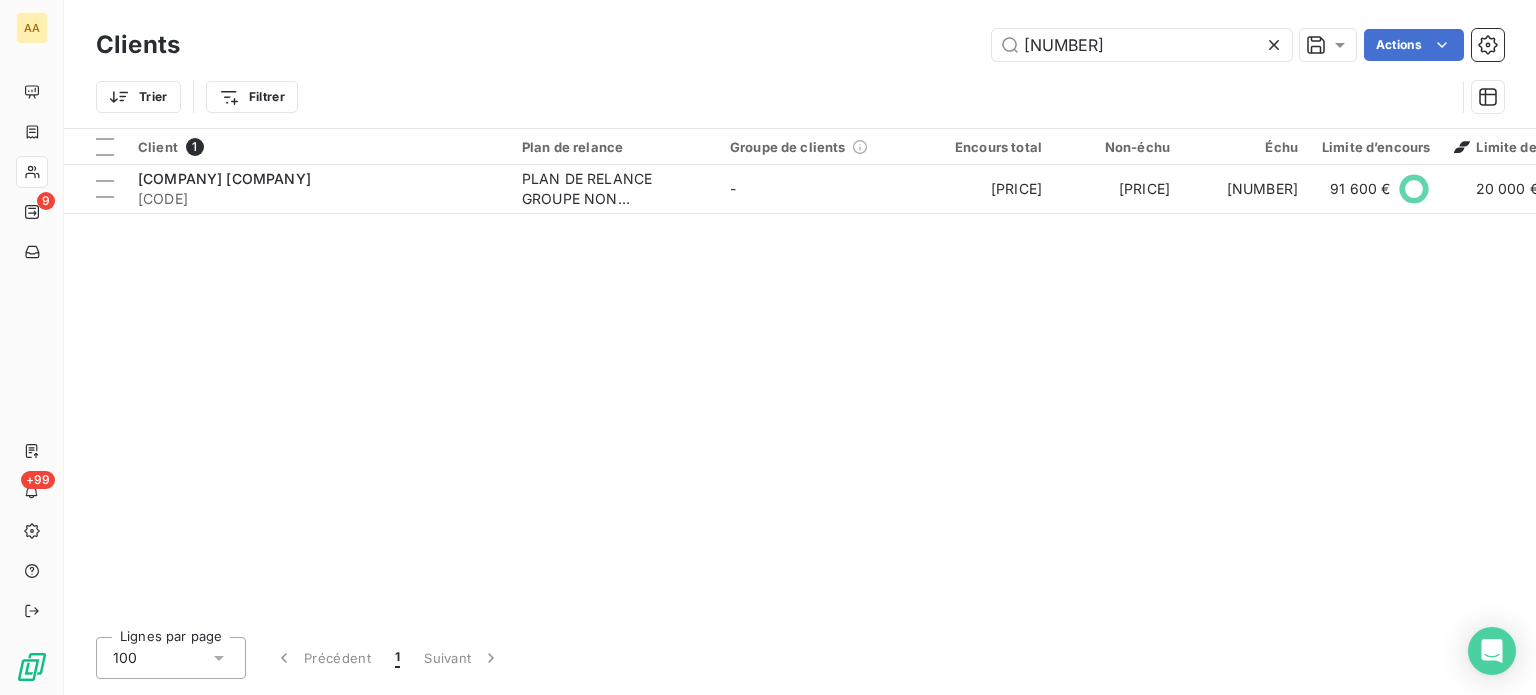 drag, startPoint x: 1082, startPoint y: 55, endPoint x: 883, endPoint y: 53, distance: 199.01006 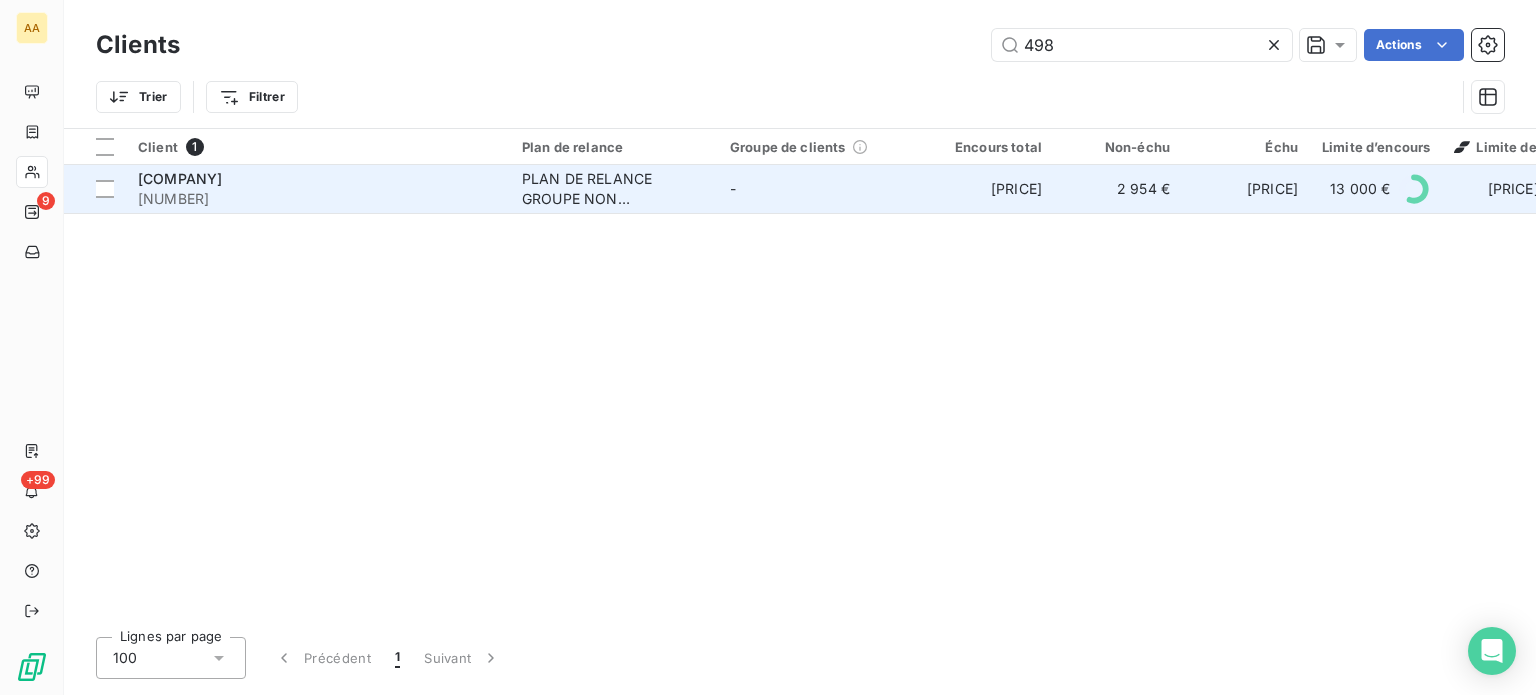 type on "498" 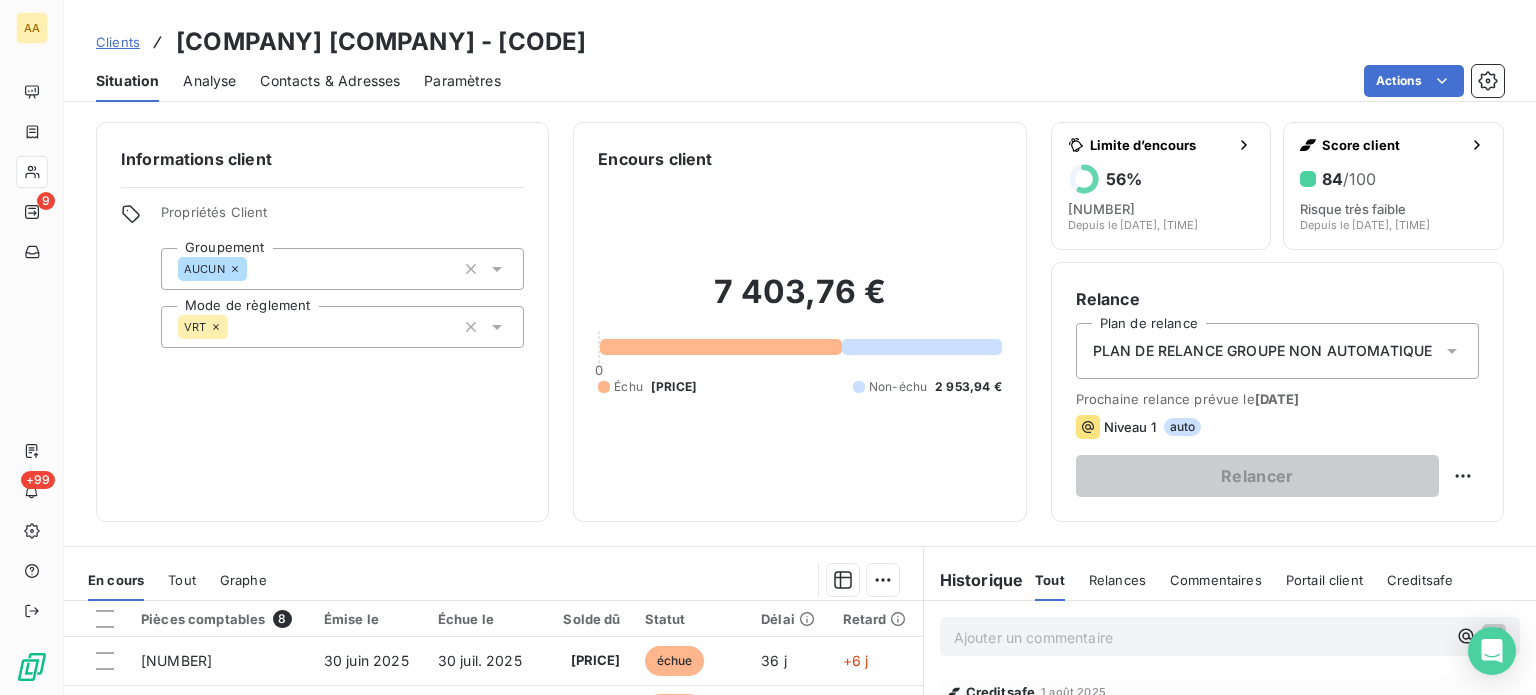 scroll, scrollTop: 100, scrollLeft: 0, axis: vertical 